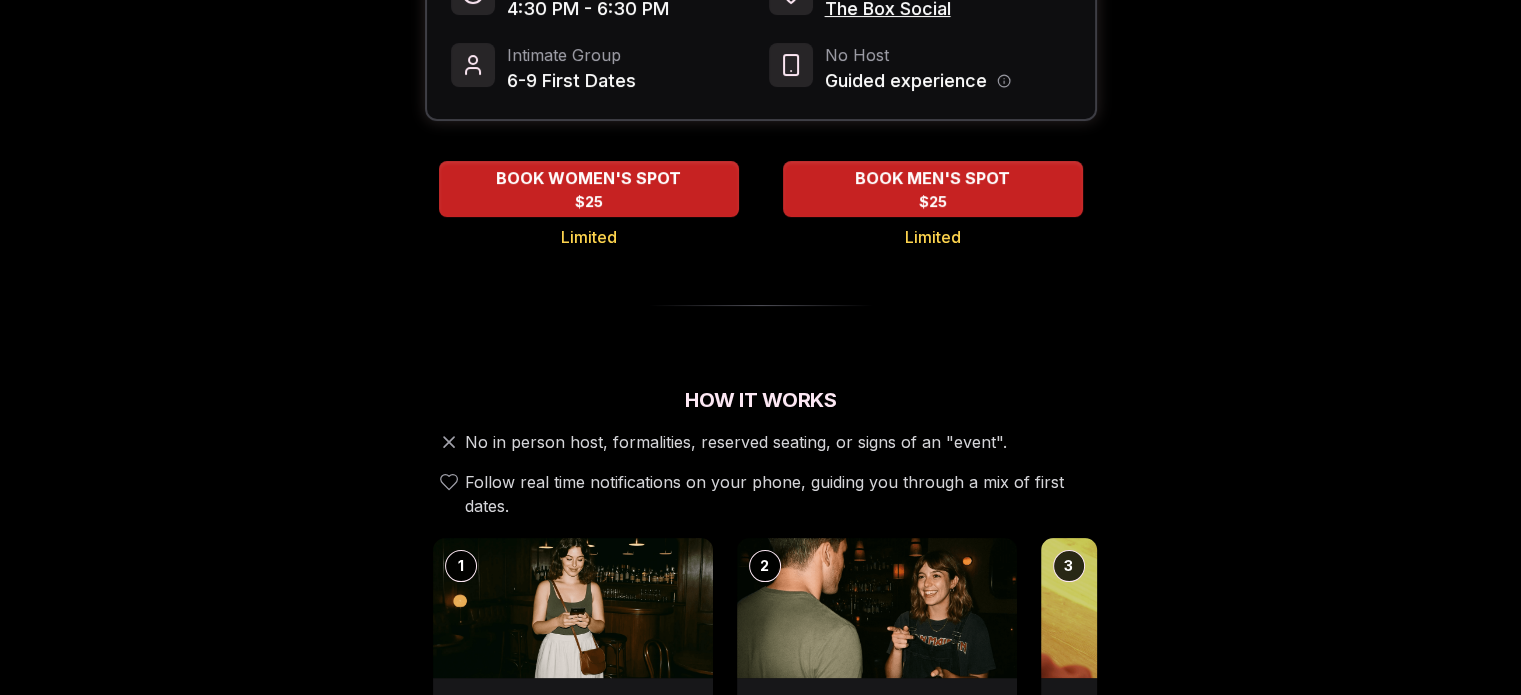 scroll, scrollTop: 0, scrollLeft: 0, axis: both 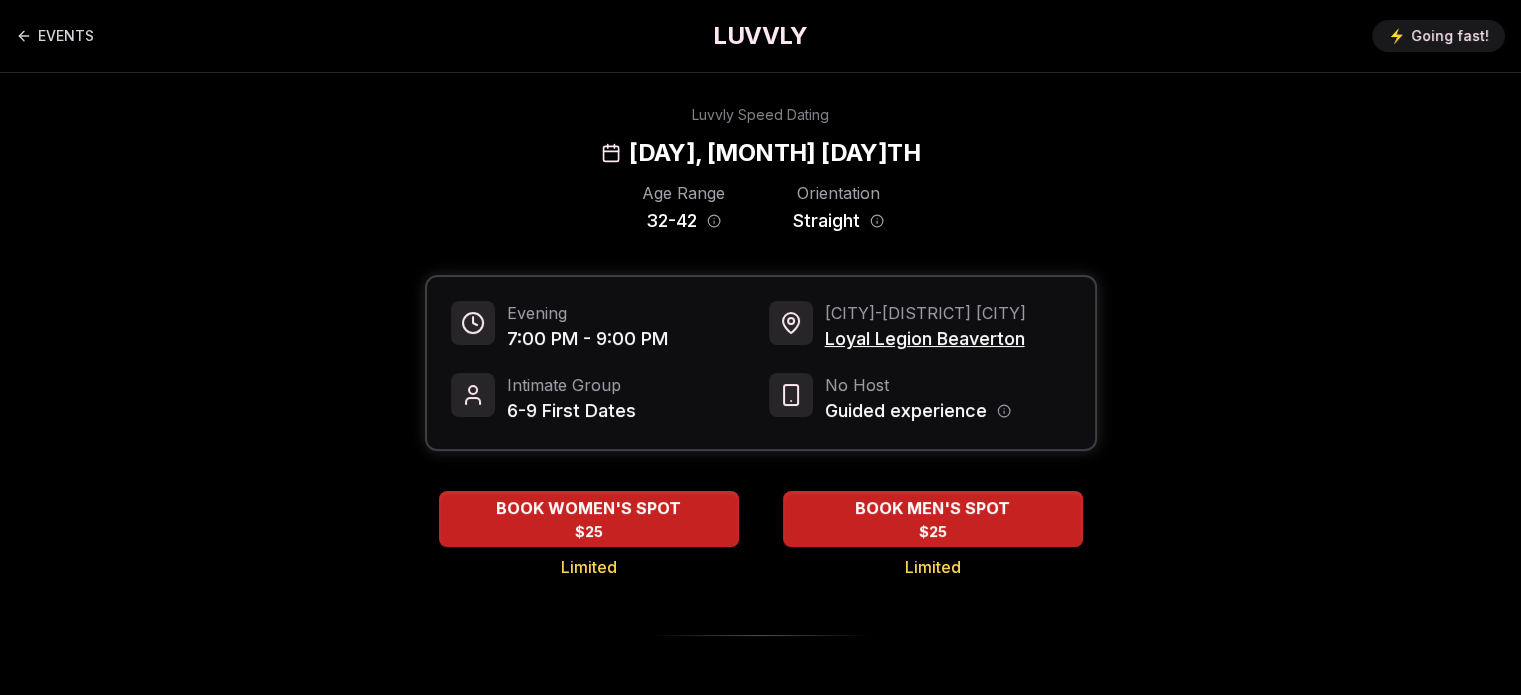 click on "Luvvly Speed Dating Wednesday, August 27th Age Range 32 - 42 Orientation Straight Evening 7:00 PM - 9:00 PM Portland  -  Downtown Beaverton Loyal Legion Beaverton Intimate Group 6-9 First Dates No Host Guided experience BOOK WOMEN'S SPOT $25 Limited BOOK MEN'S SPOT $25 Limited How It Works No in person host, formalities, reserved seating, or signs of an "event". Follow real time notifications on your phone, guiding you through a mix of first dates. 1 Arrive & Check In Your remote wingman will text you a check-in link, tap in with your self description, fun fact, and a selfie. You'll have each person's name and description (they have yours too). 2 "Hey, are you Max?" Your phone tells you who to meet next—about every 10 minutes. Move freely, sit, stand, chat. It's like a flirty scavenger hunt! 3 Break the ice with prompts Each date will have new convo prompts on screen to help break the ice. Cycle through as many as you'd like. Use them or don't, they'll always be there just in case. 4 5 ← Move left → ↑" at bounding box center (761, 1315) 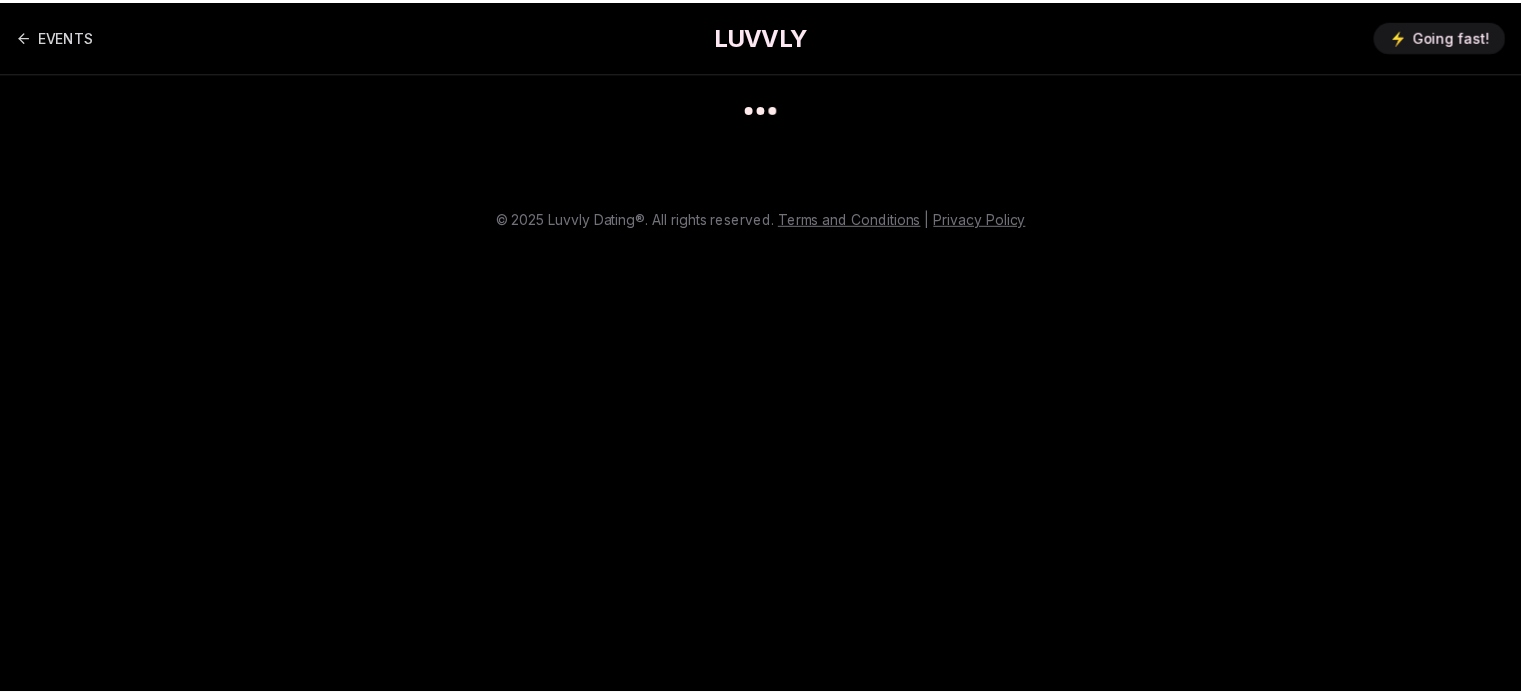 scroll, scrollTop: 0, scrollLeft: 0, axis: both 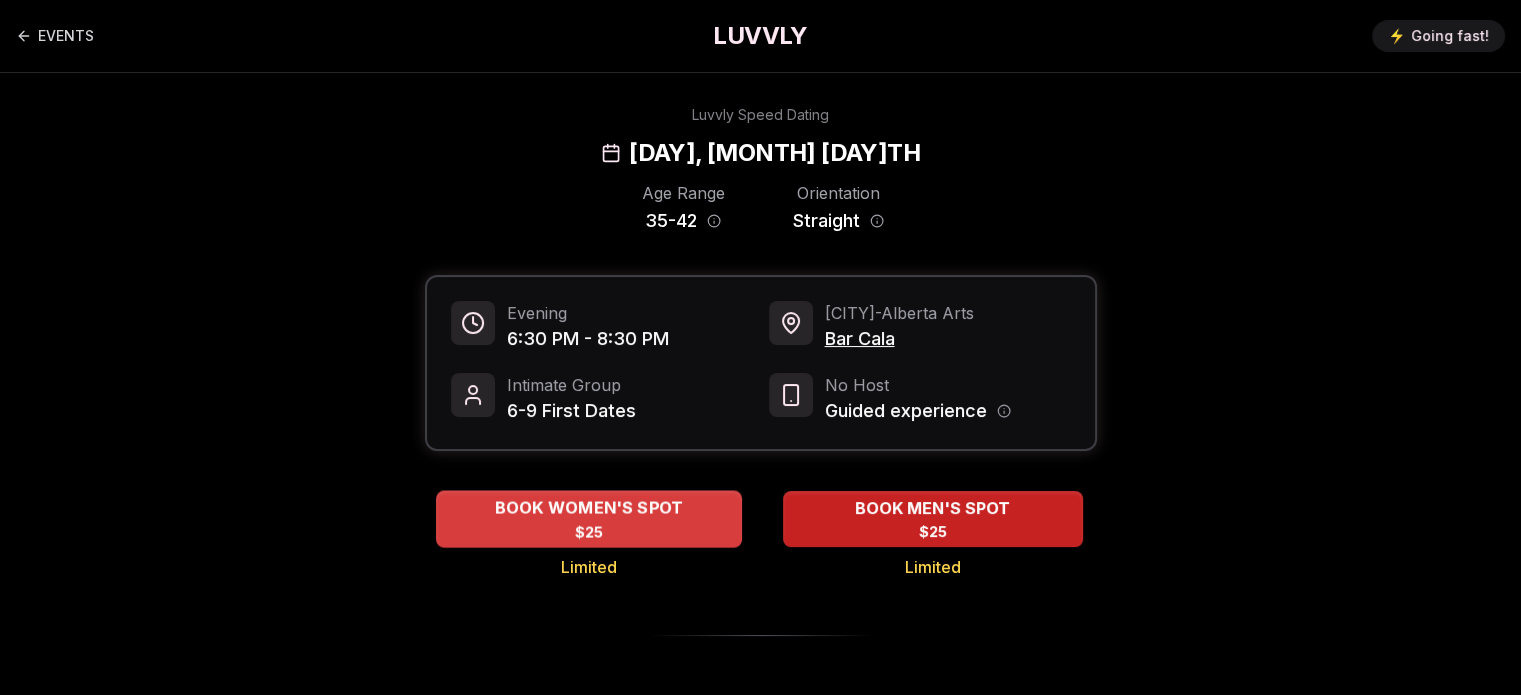 click on "BOOK WOMEN'S SPOT" at bounding box center (588, 508) 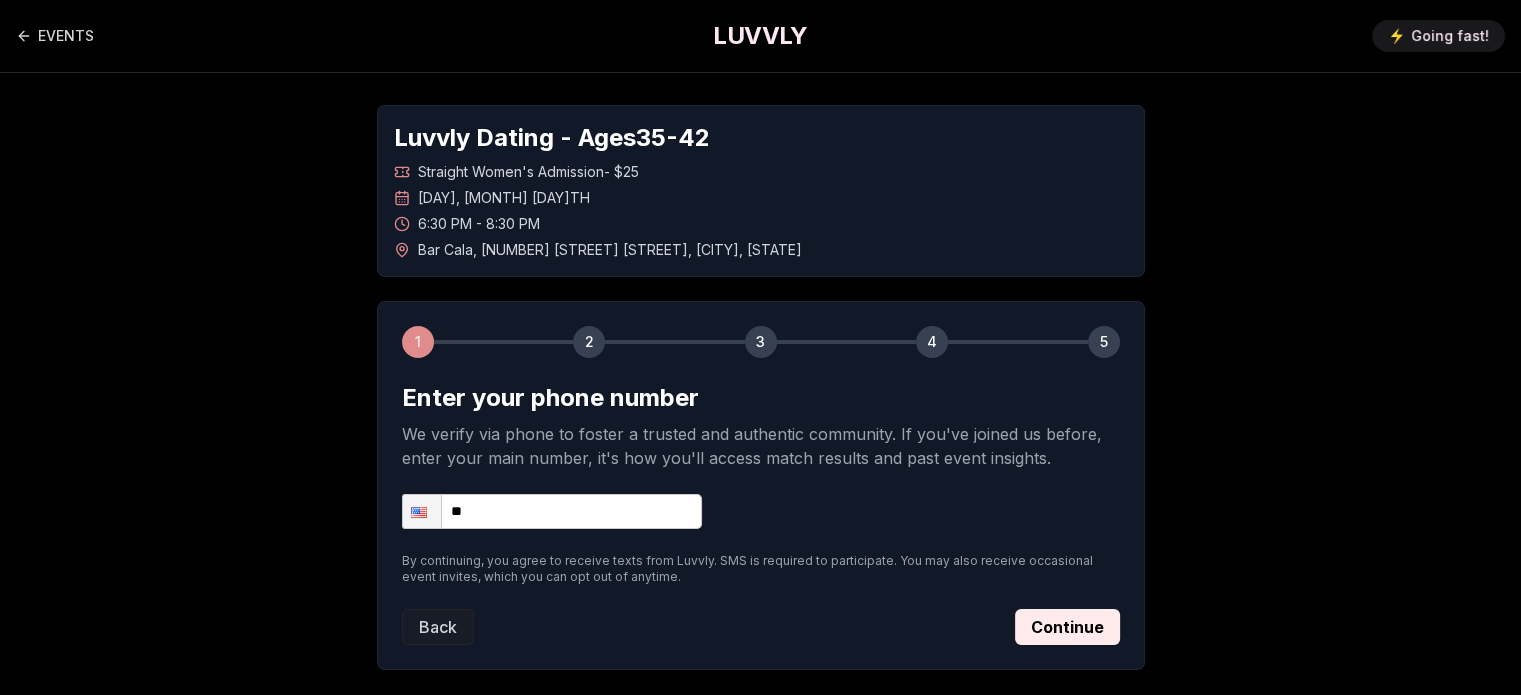 click on "**" at bounding box center (552, 511) 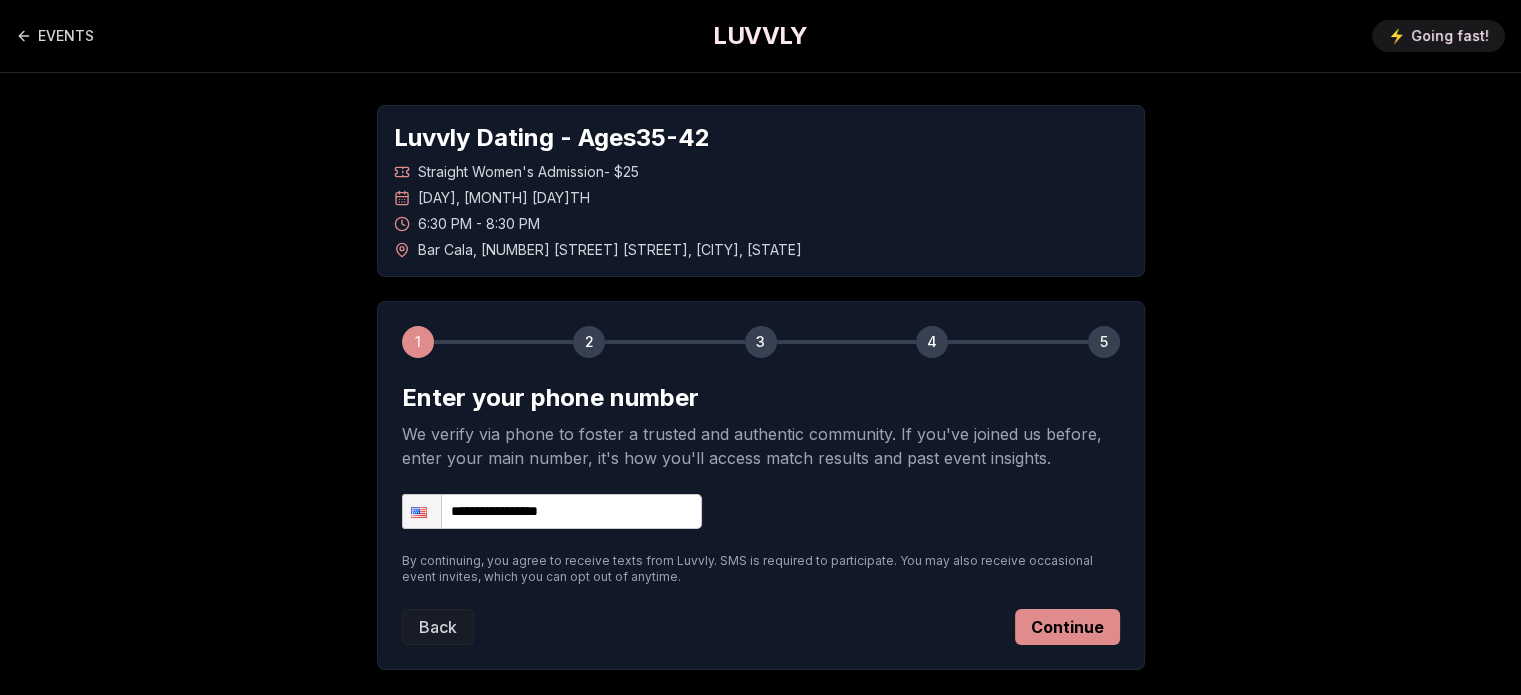 type on "**********" 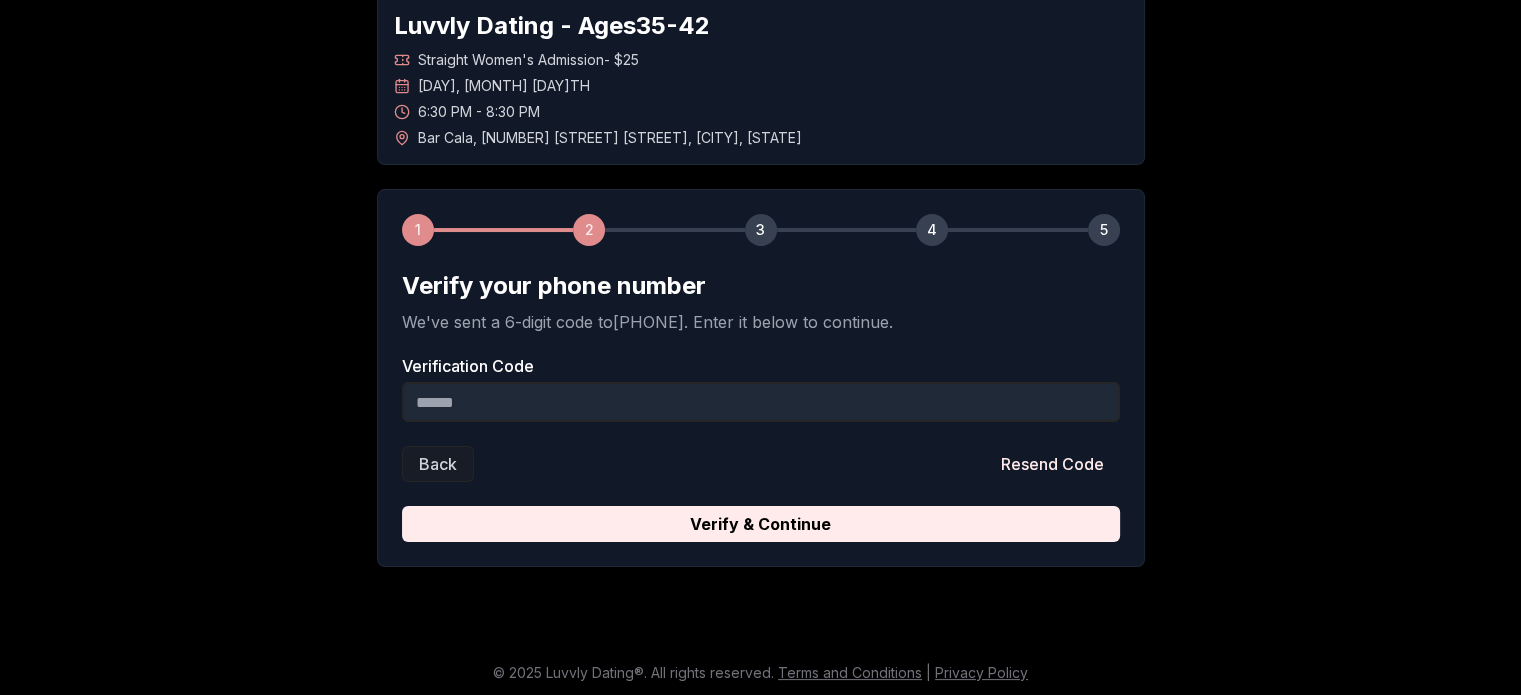 scroll, scrollTop: 115, scrollLeft: 0, axis: vertical 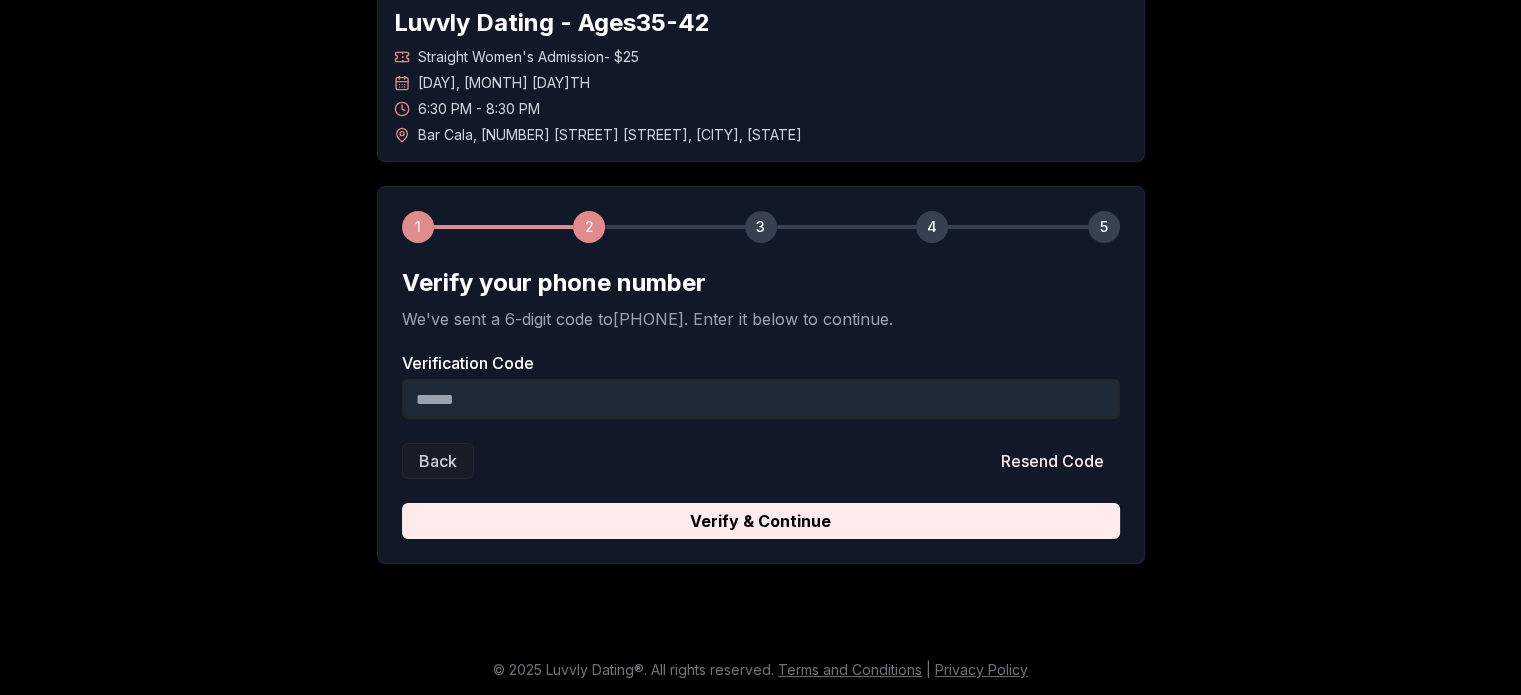 click on "Verification Code" at bounding box center [761, 399] 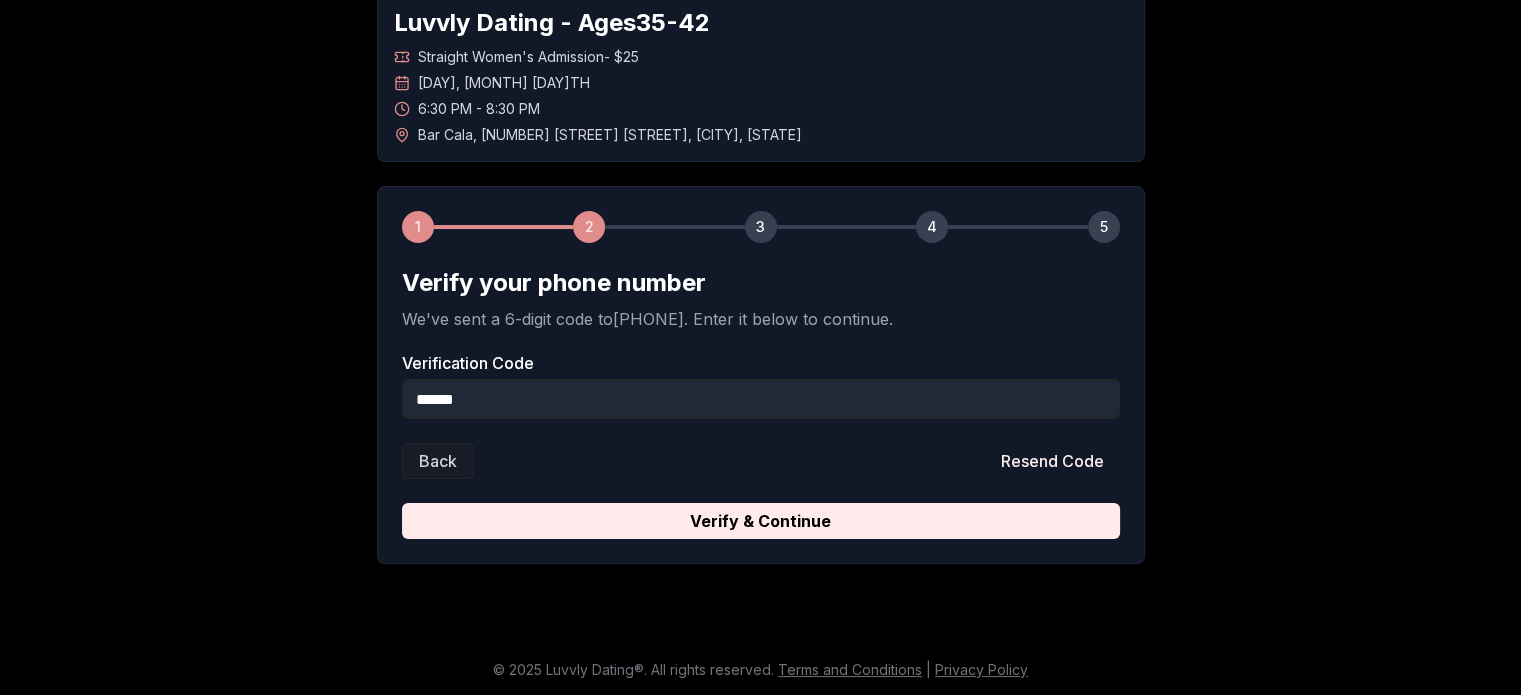 type on "******" 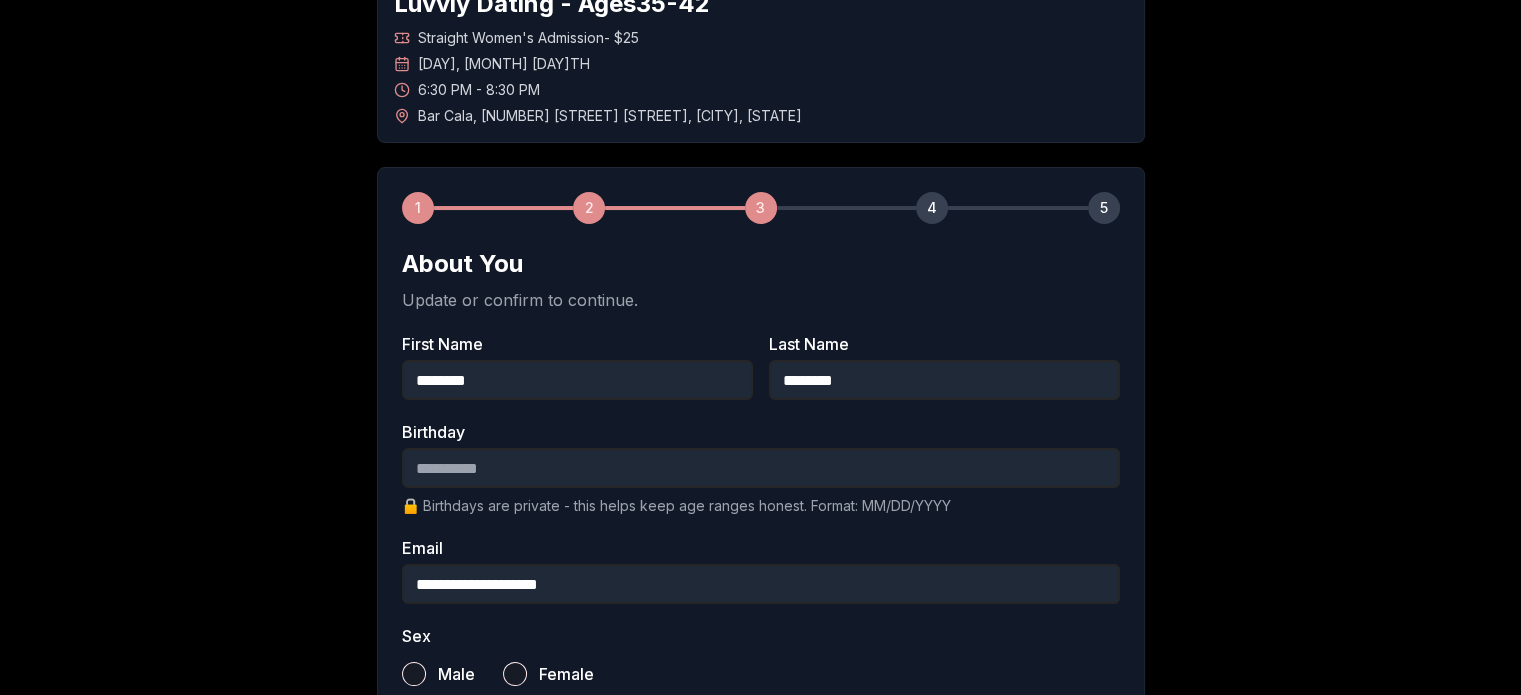 scroll, scrollTop: 300, scrollLeft: 0, axis: vertical 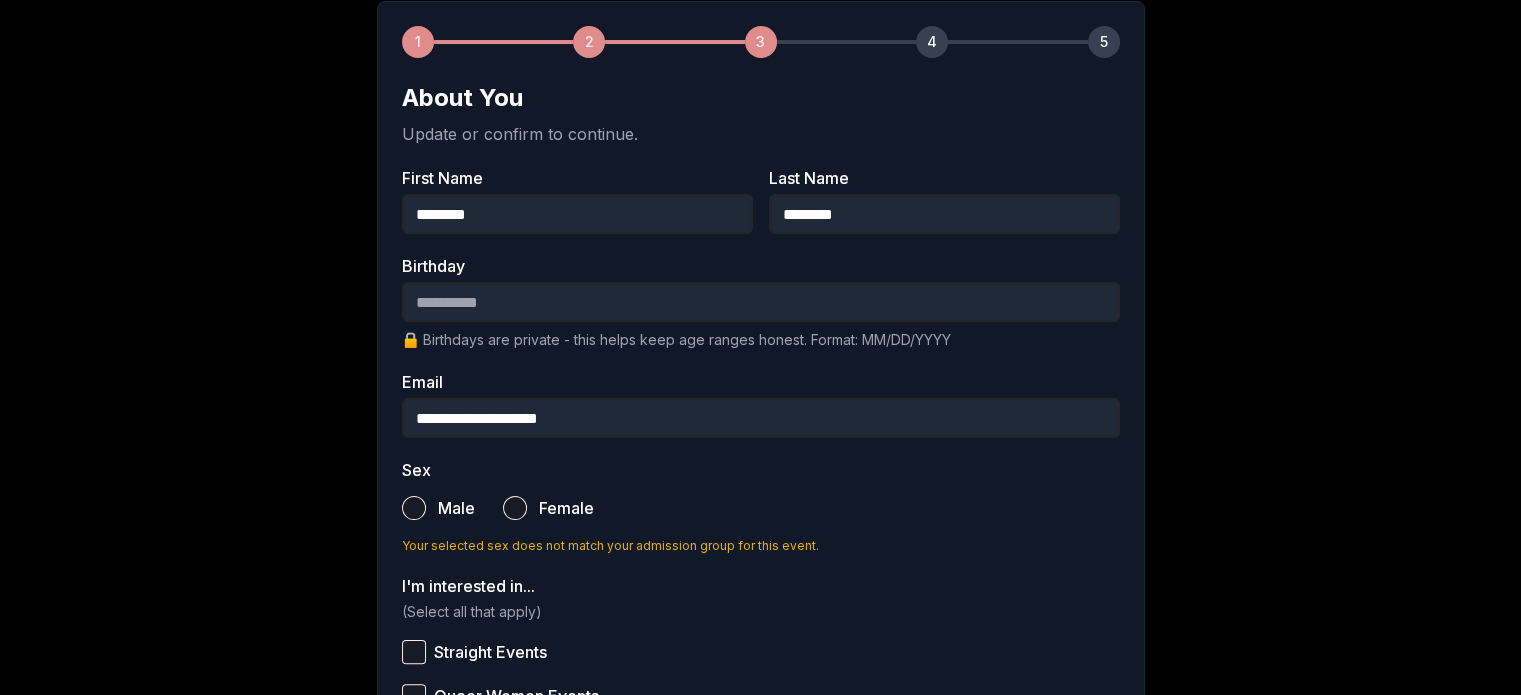 click on "Birthday" at bounding box center [761, 302] 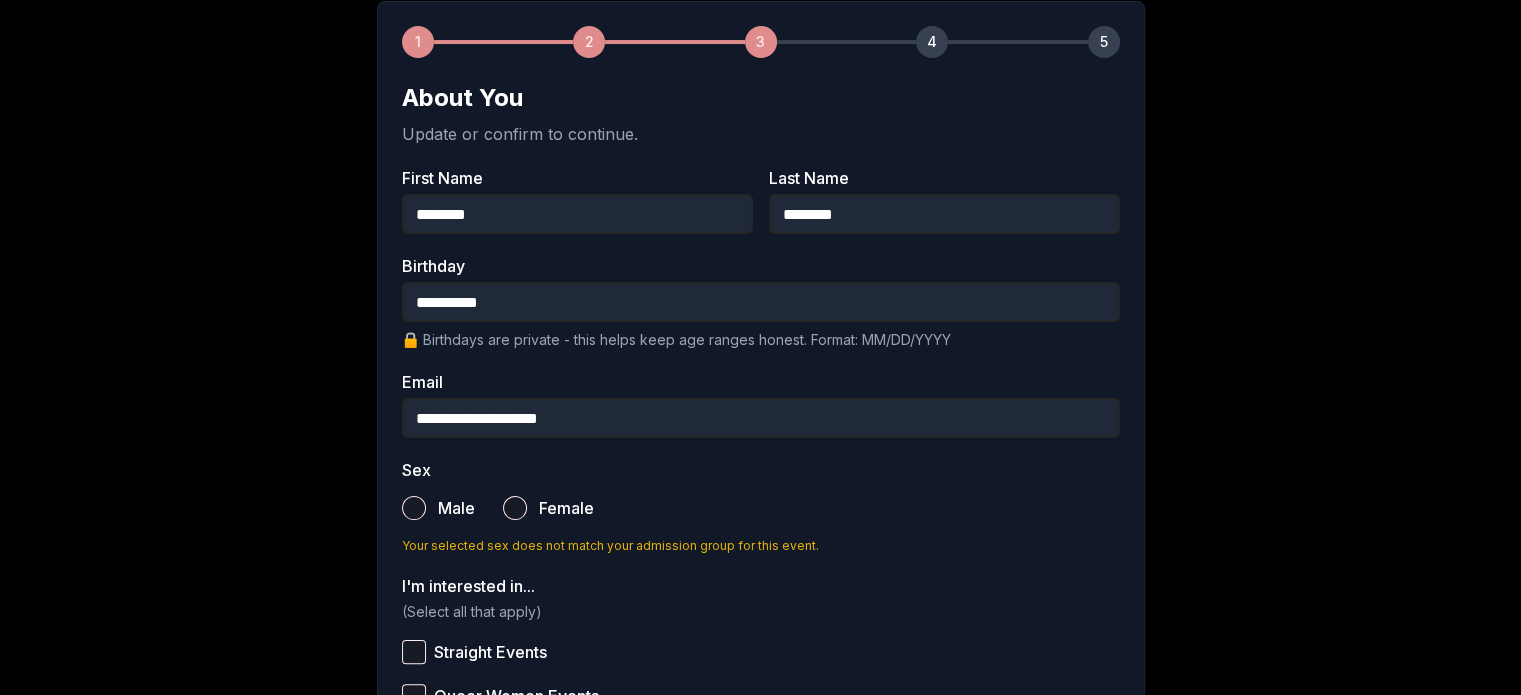 type on "**********" 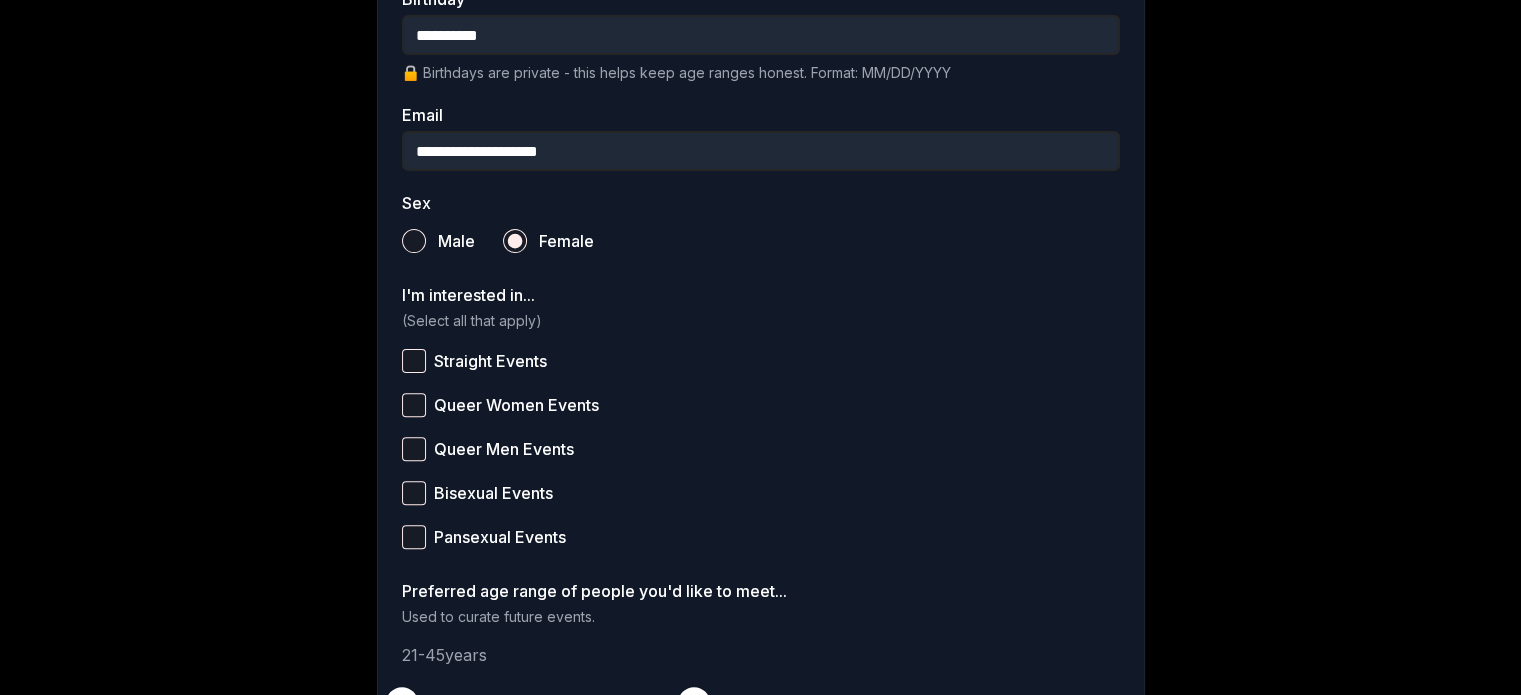 scroll, scrollTop: 600, scrollLeft: 0, axis: vertical 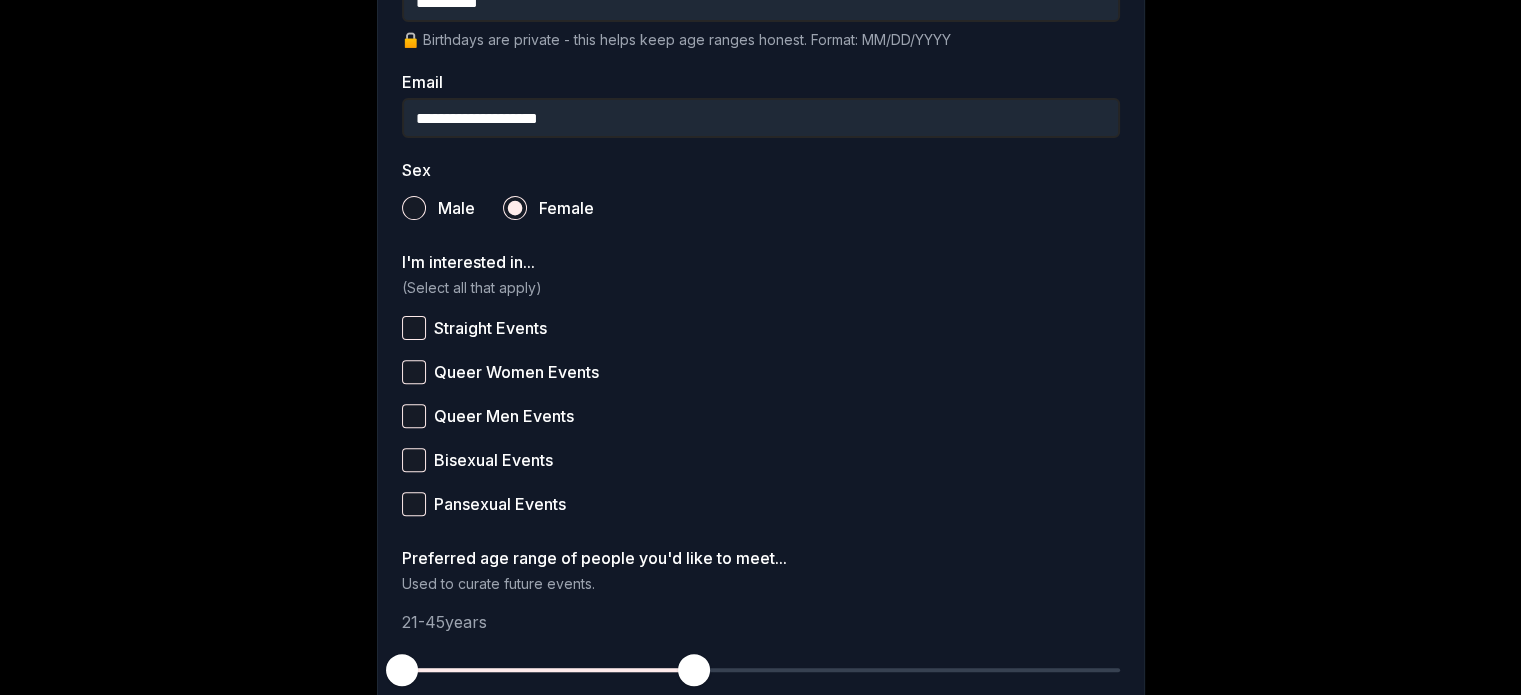 click on "Straight Events" at bounding box center [414, 328] 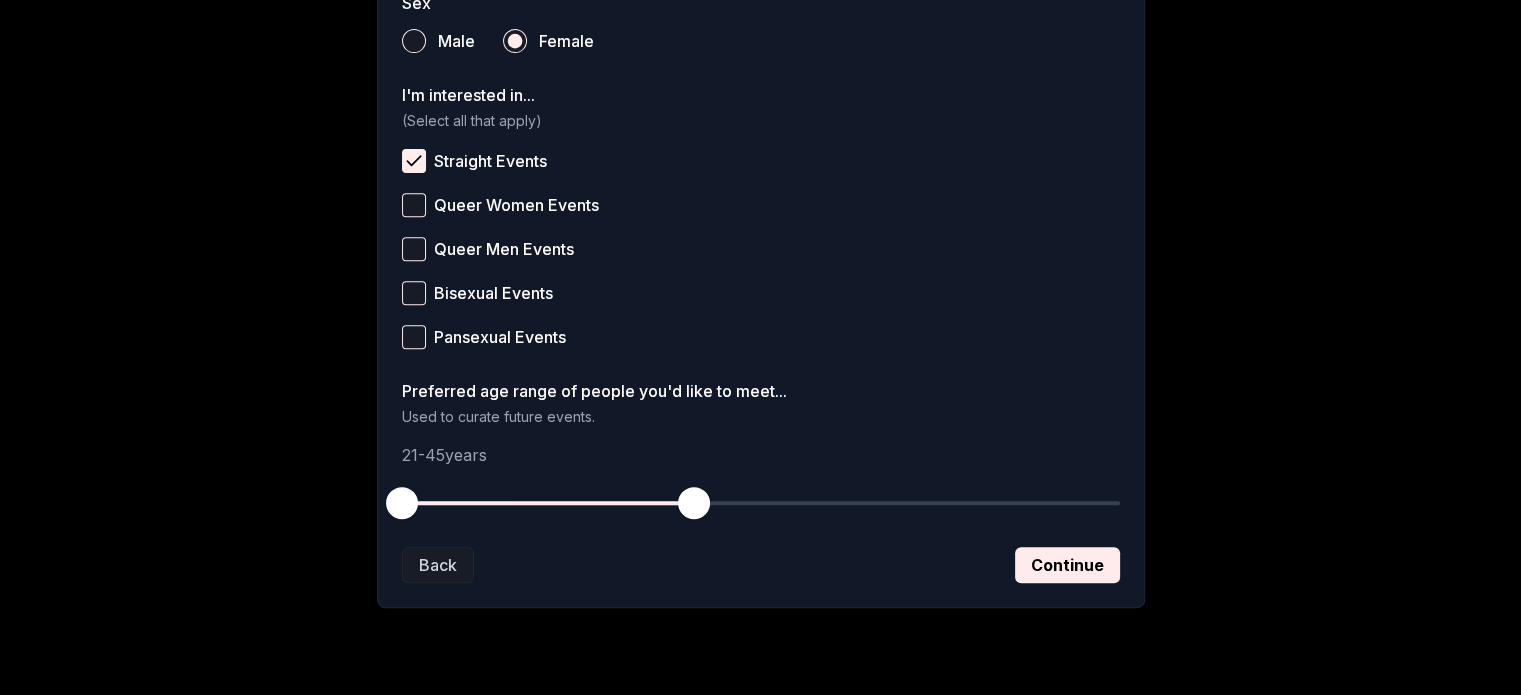 scroll, scrollTop: 800, scrollLeft: 0, axis: vertical 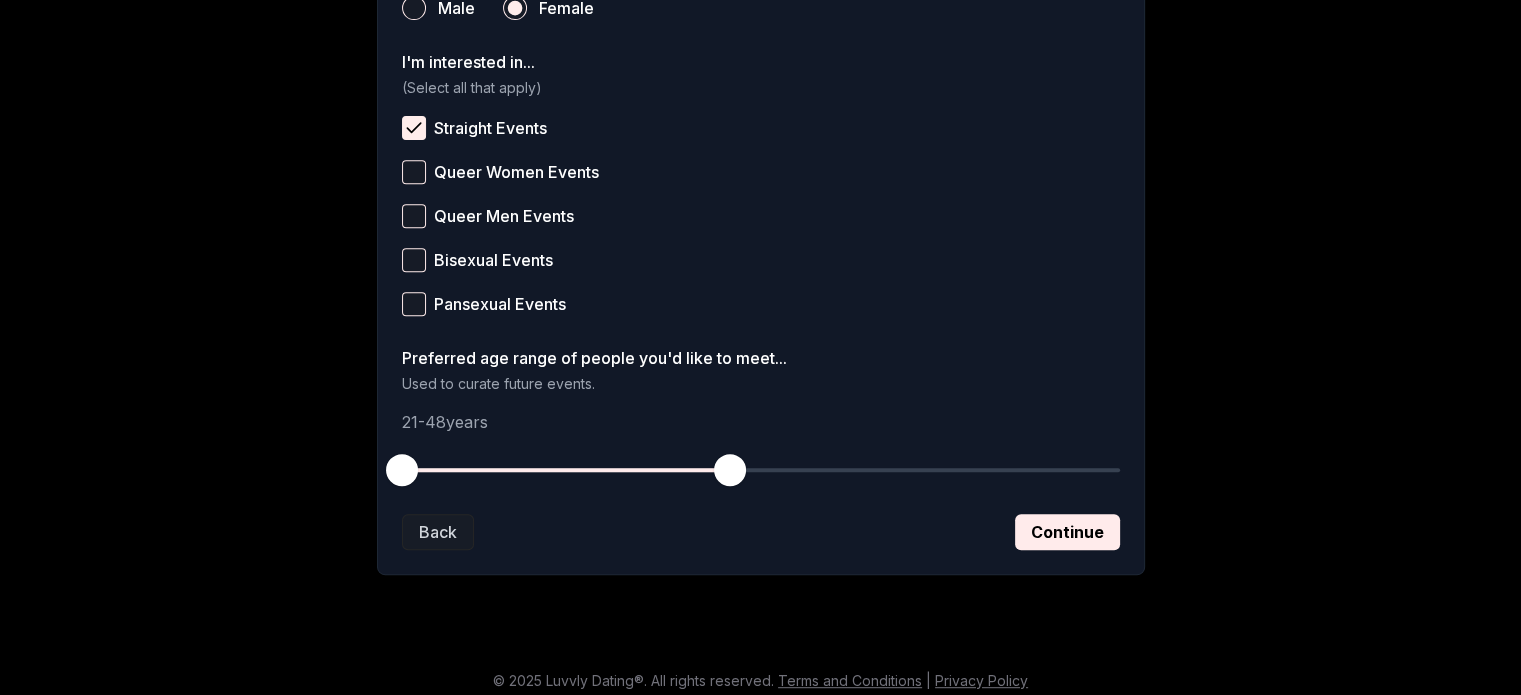 drag, startPoint x: 692, startPoint y: 473, endPoint x: 724, endPoint y: 466, distance: 32.75668 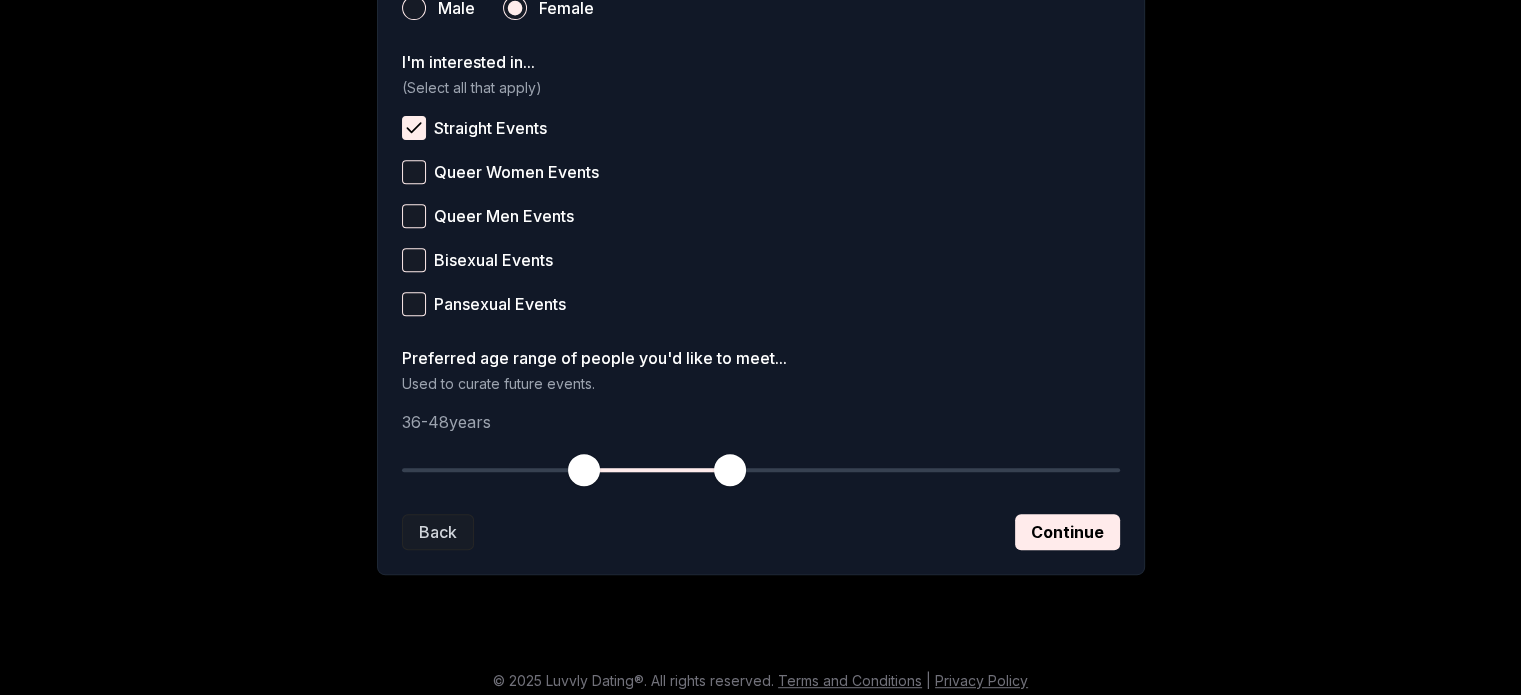 drag, startPoint x: 400, startPoint y: 475, endPoint x: 579, endPoint y: 463, distance: 179.40178 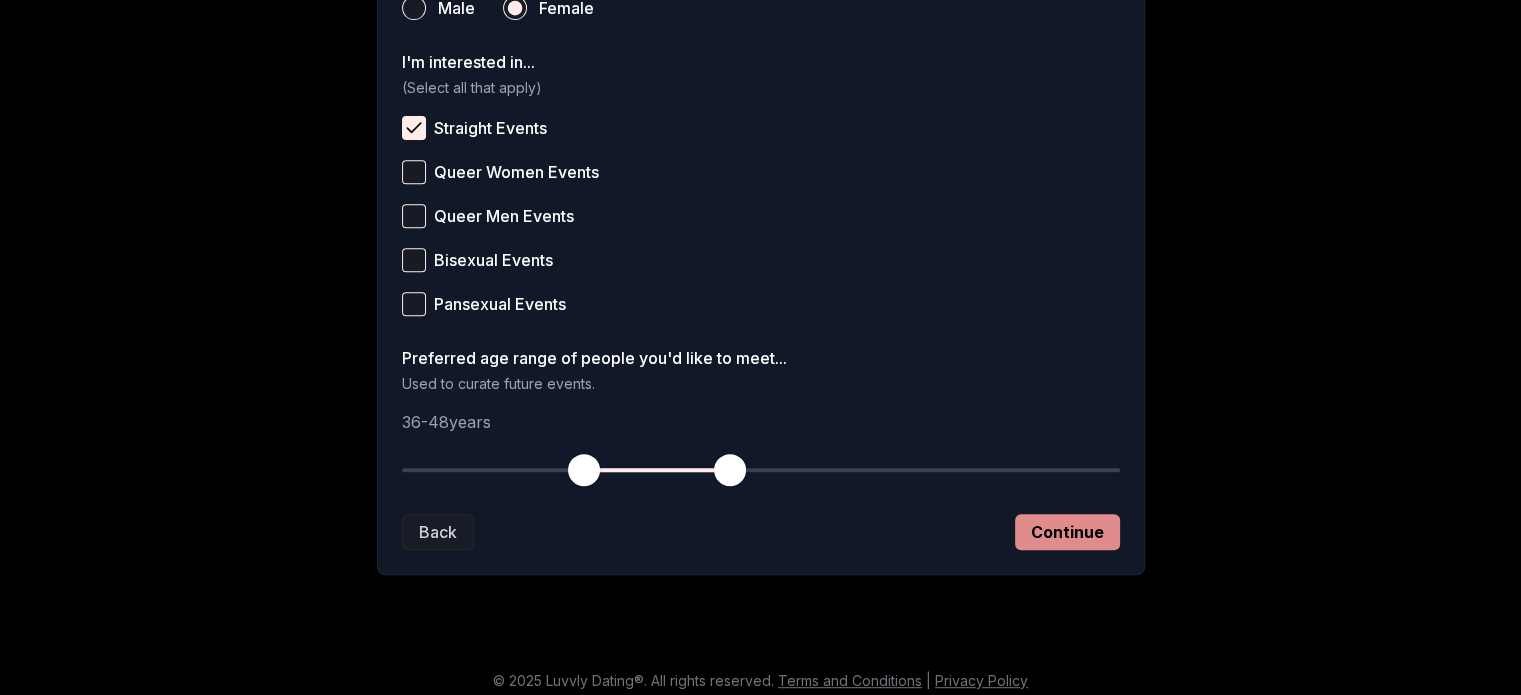 click on "Continue" at bounding box center (1067, 532) 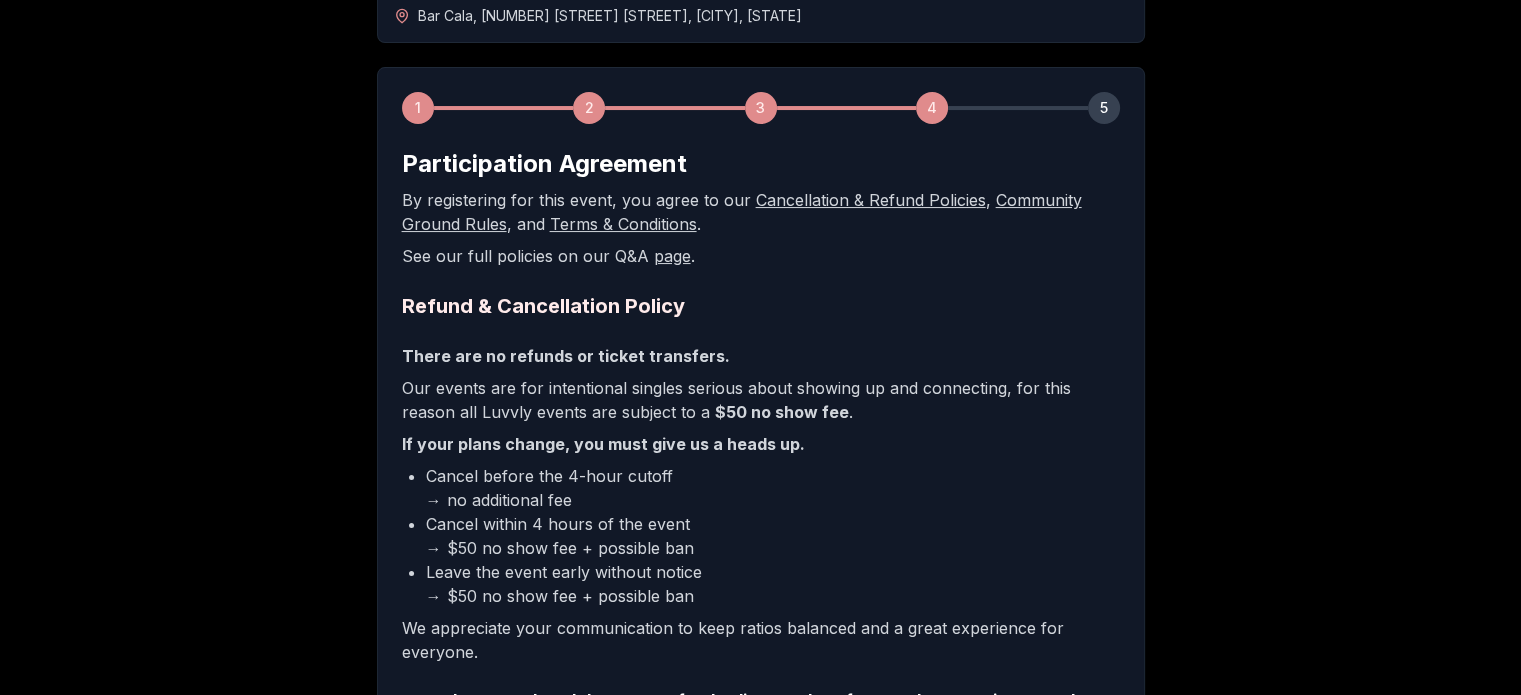 scroll, scrollTop: 400, scrollLeft: 0, axis: vertical 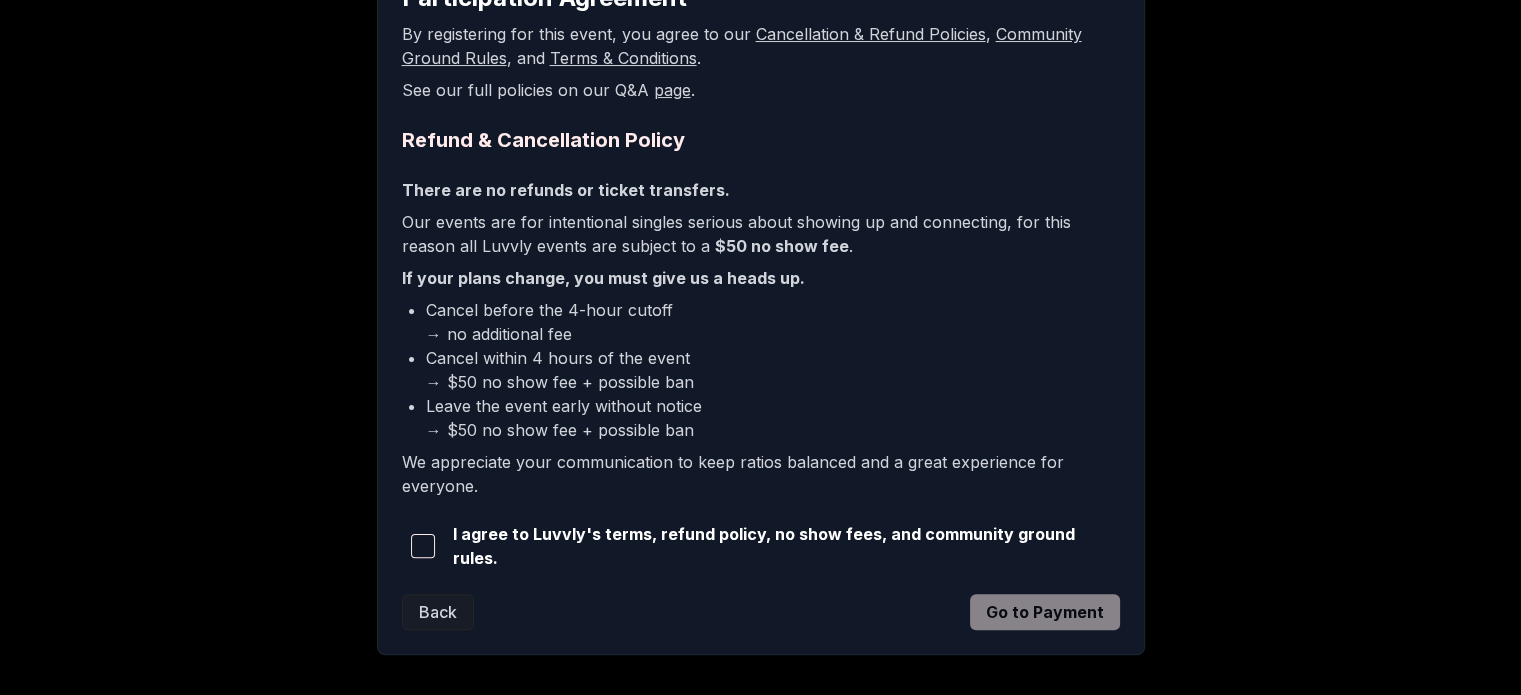 click at bounding box center [423, 546] 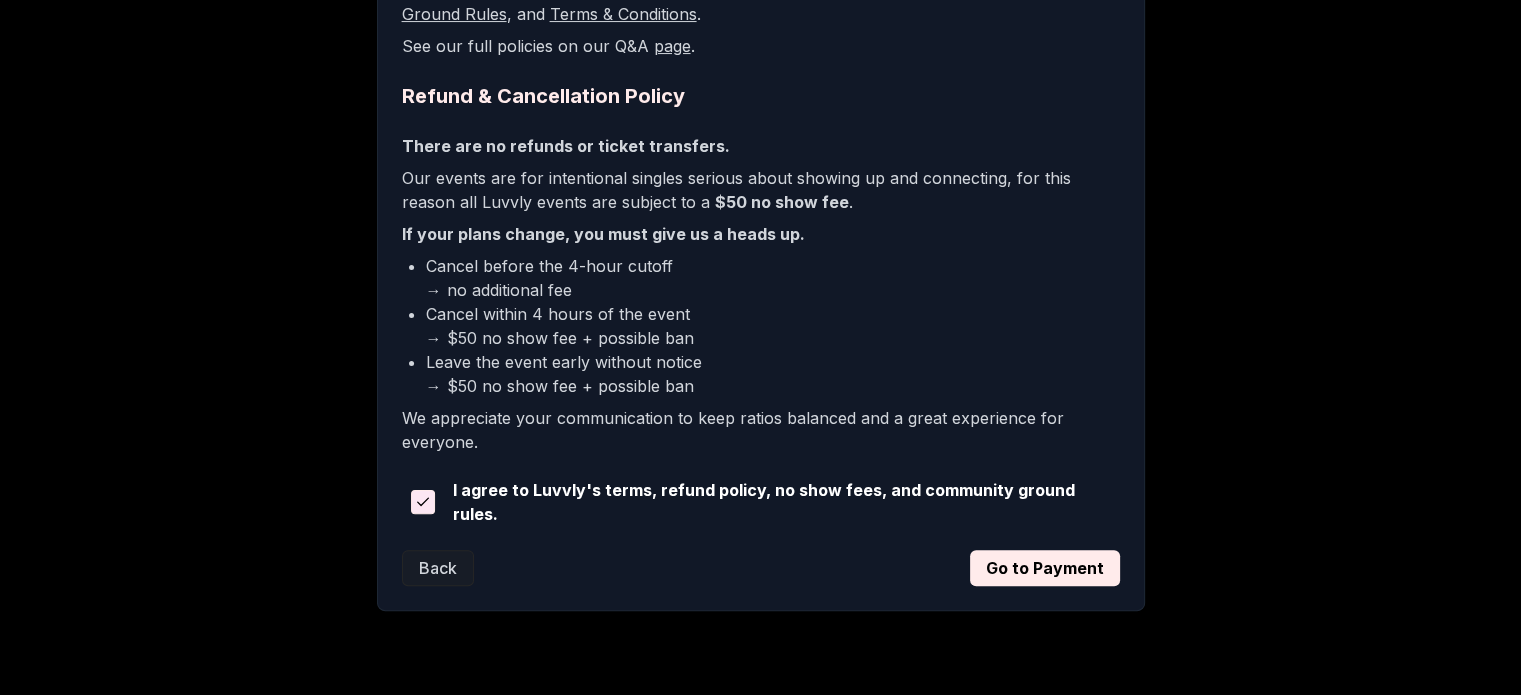 scroll, scrollTop: 487, scrollLeft: 0, axis: vertical 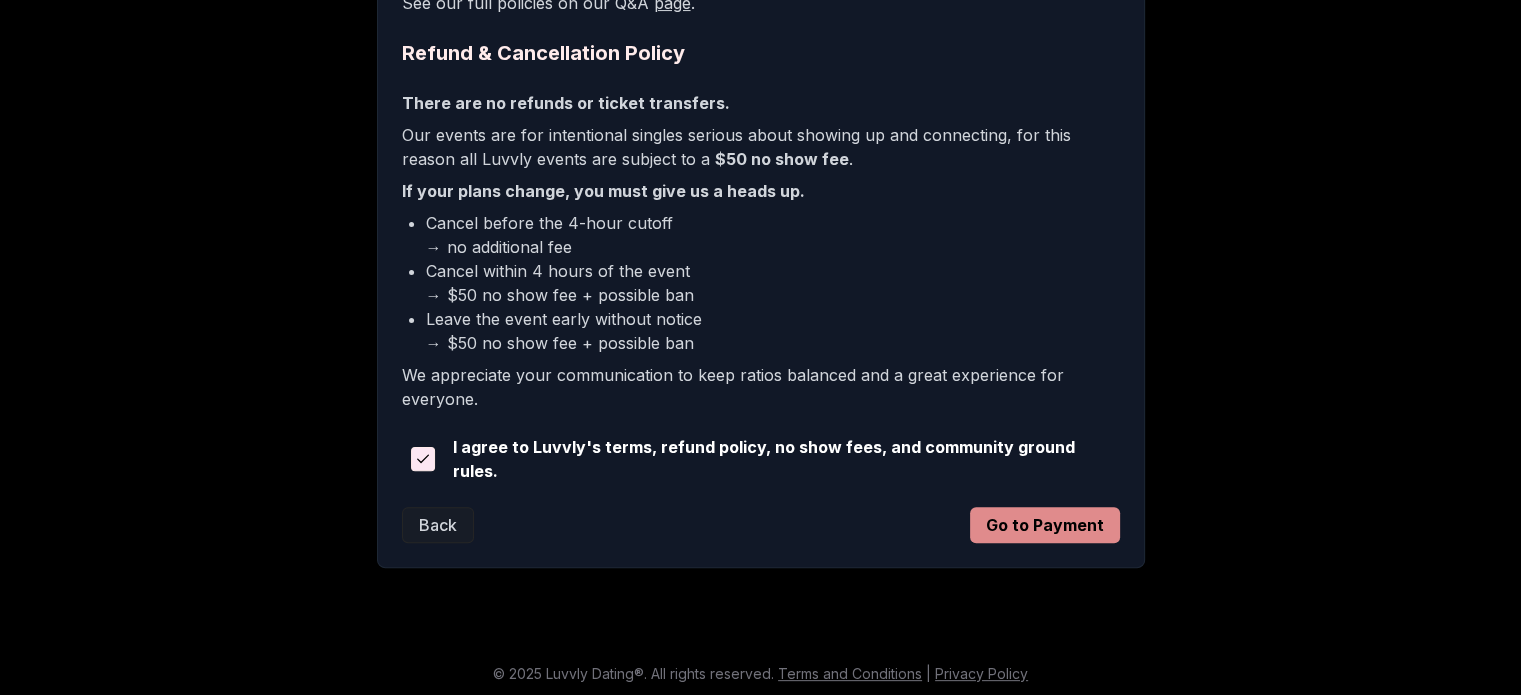 click on "Go to Payment" at bounding box center [1045, 525] 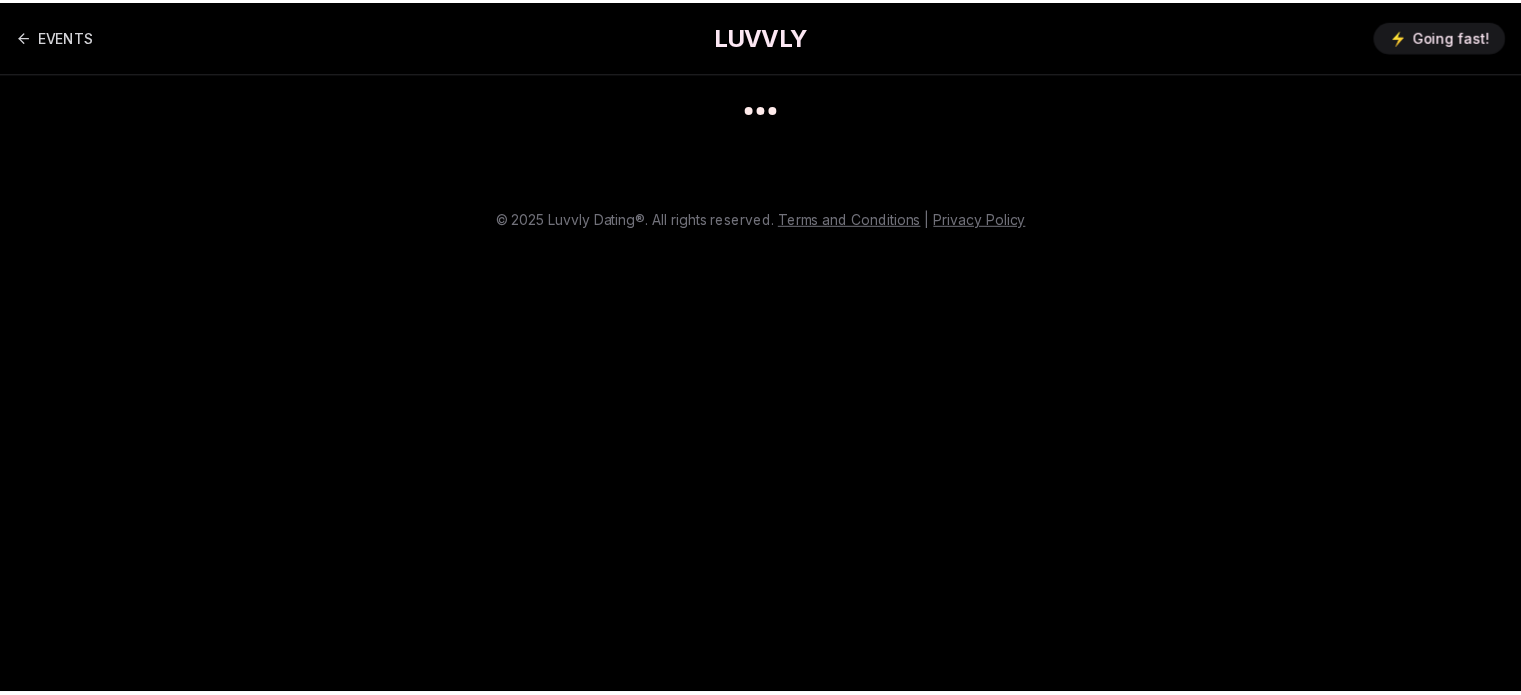 scroll, scrollTop: 0, scrollLeft: 0, axis: both 